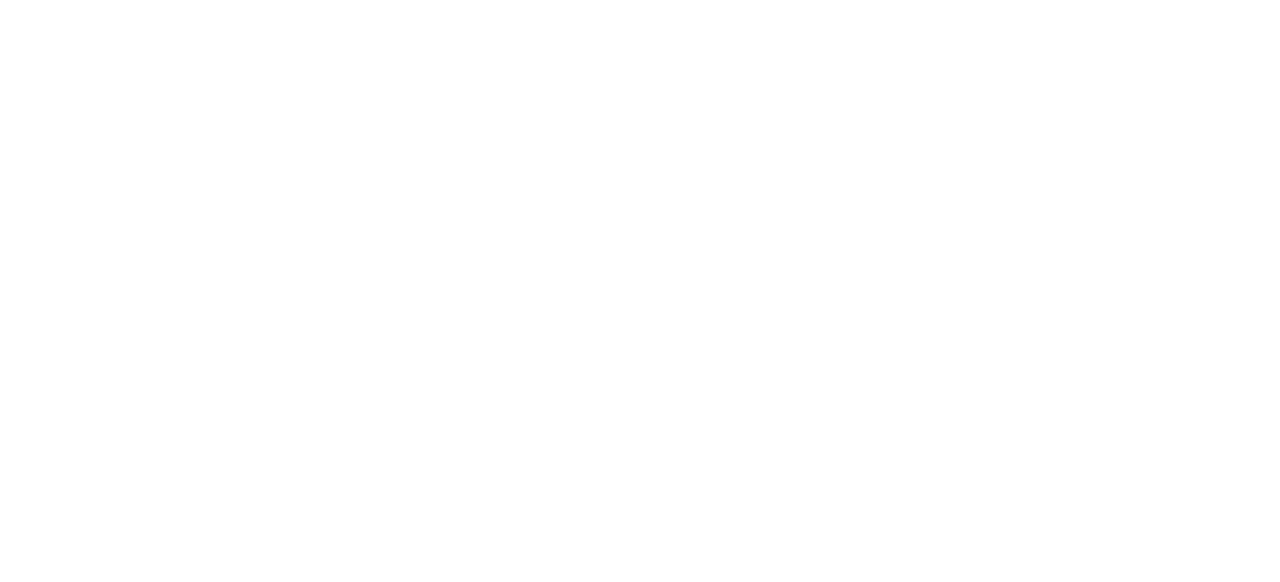 scroll, scrollTop: 0, scrollLeft: 0, axis: both 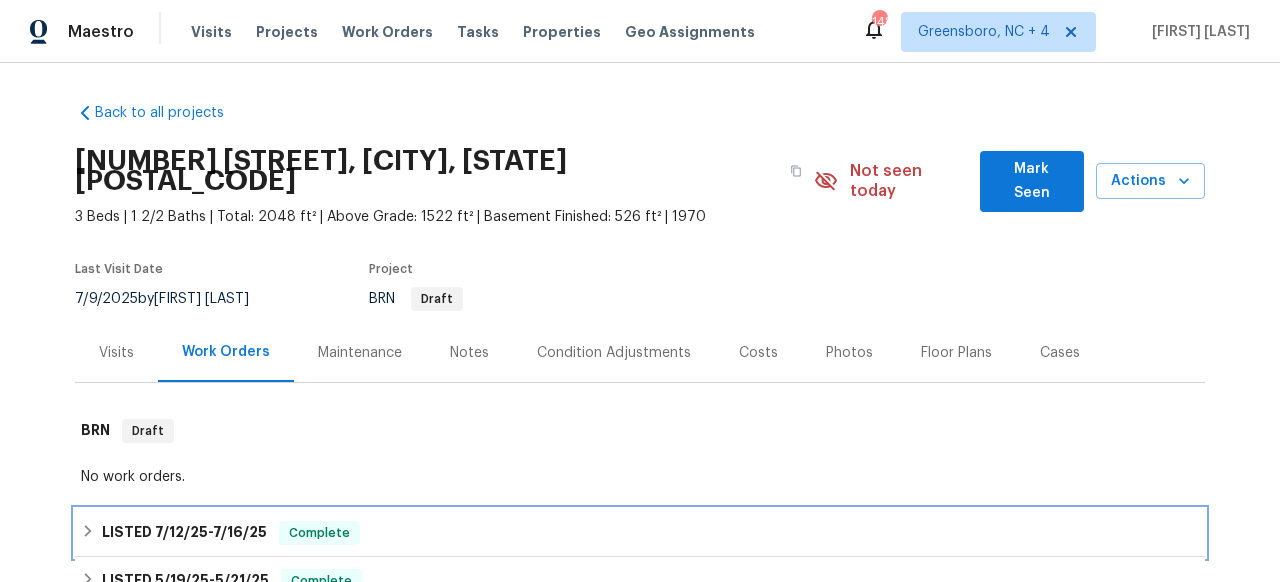 click on "7/16/25" at bounding box center (240, 532) 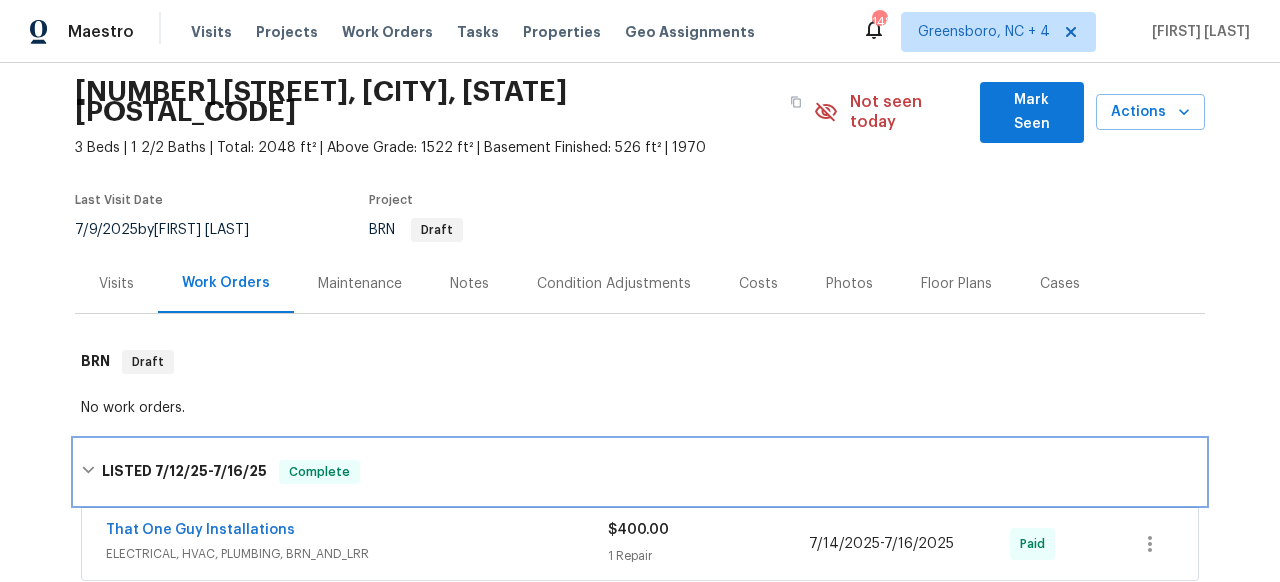scroll, scrollTop: 169, scrollLeft: 0, axis: vertical 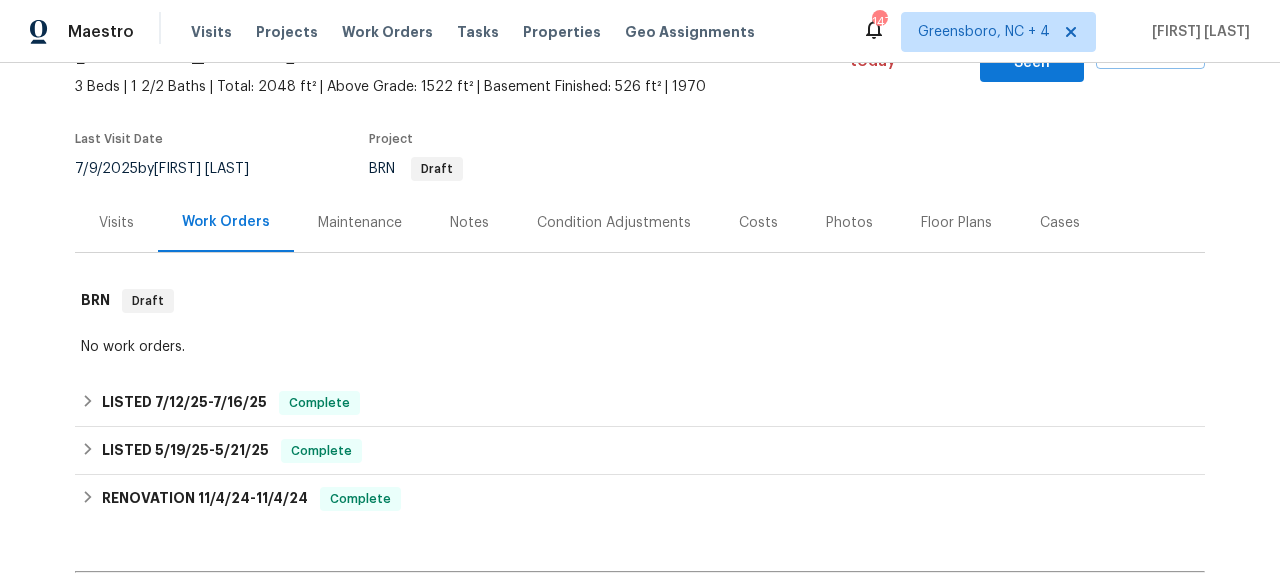 click on "Visits" at bounding box center [116, 222] 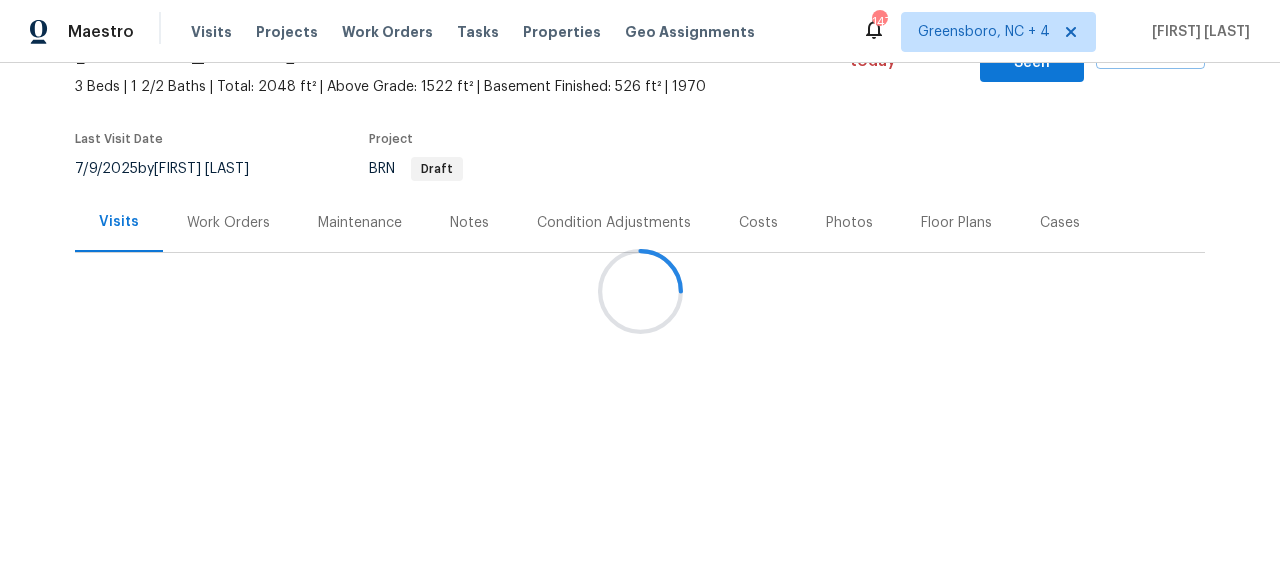 click on "Work Orders" at bounding box center [228, 223] 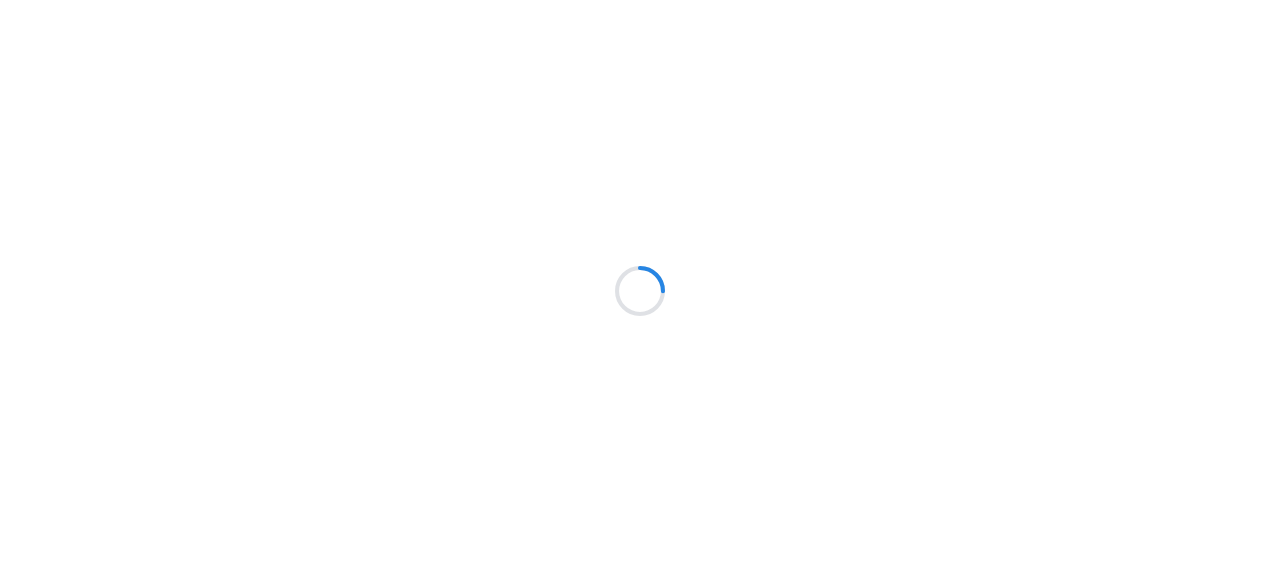 scroll, scrollTop: 0, scrollLeft: 0, axis: both 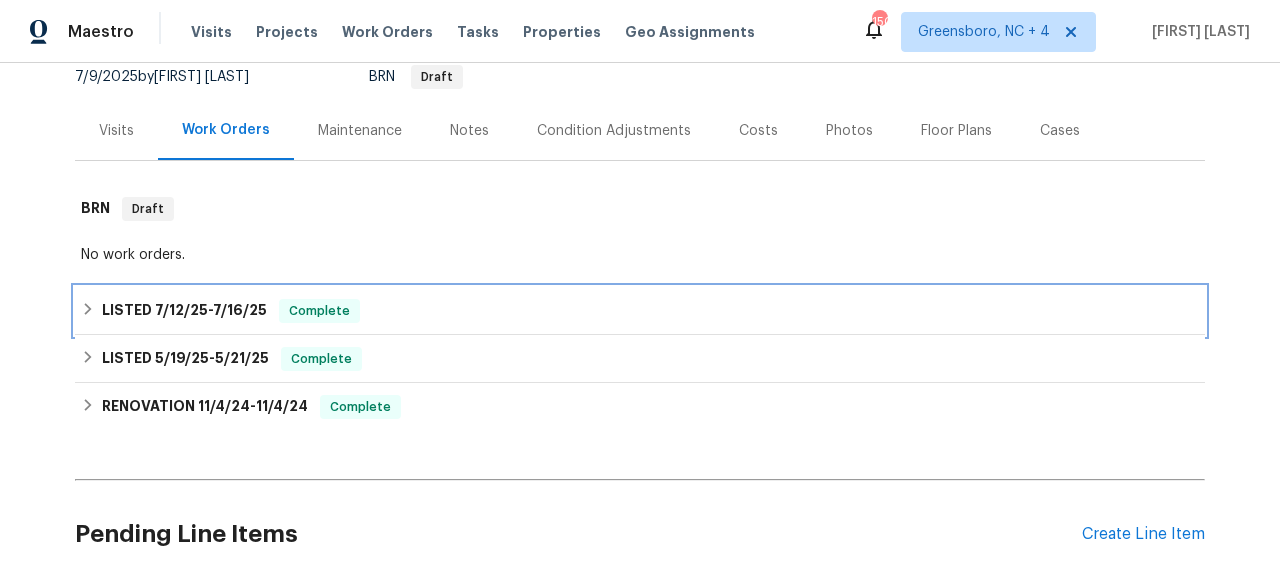 click on "[DATE]  -  [DATE]" at bounding box center [211, 310] 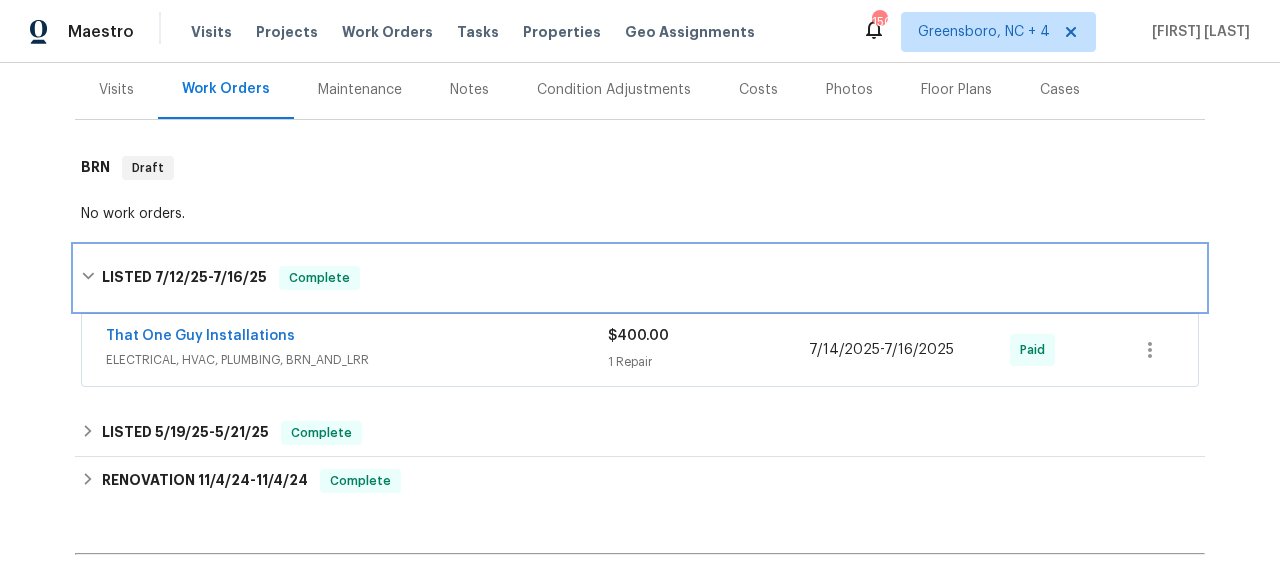 scroll, scrollTop: 246, scrollLeft: 0, axis: vertical 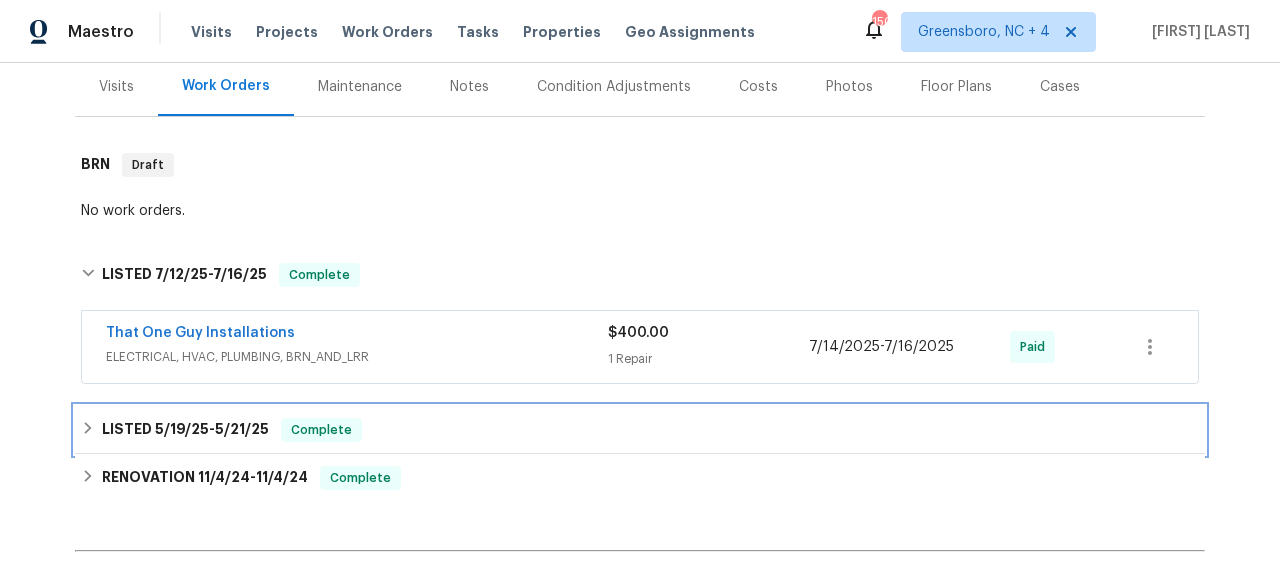 click on "LISTED   [DATE]  -  [DATE] Complete" at bounding box center (640, 430) 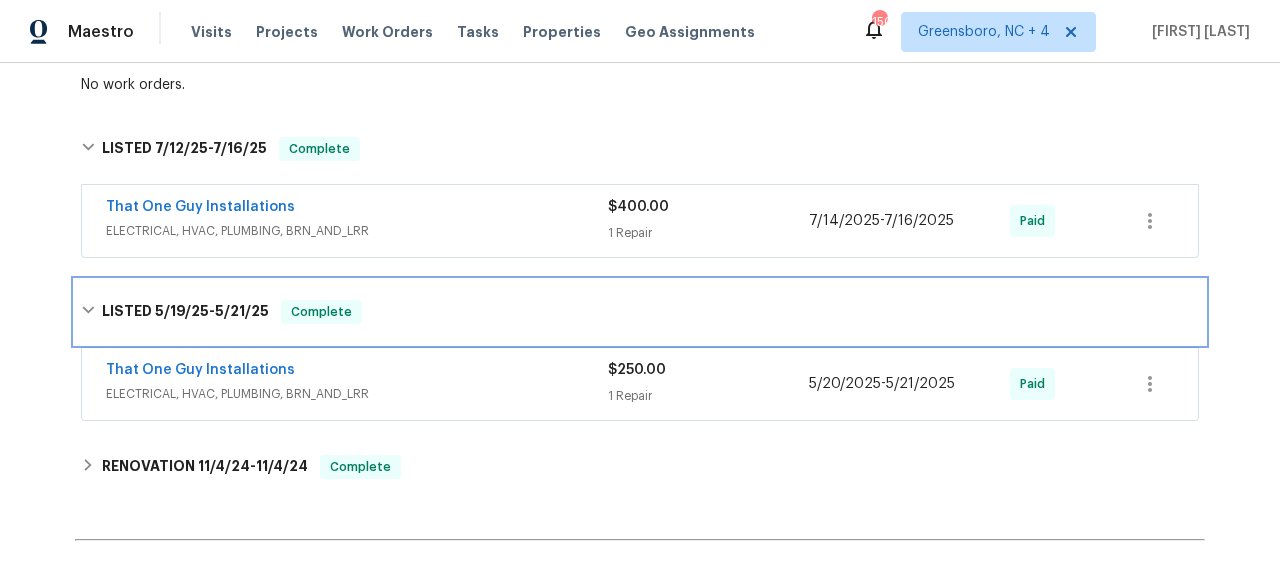 scroll, scrollTop: 417, scrollLeft: 0, axis: vertical 